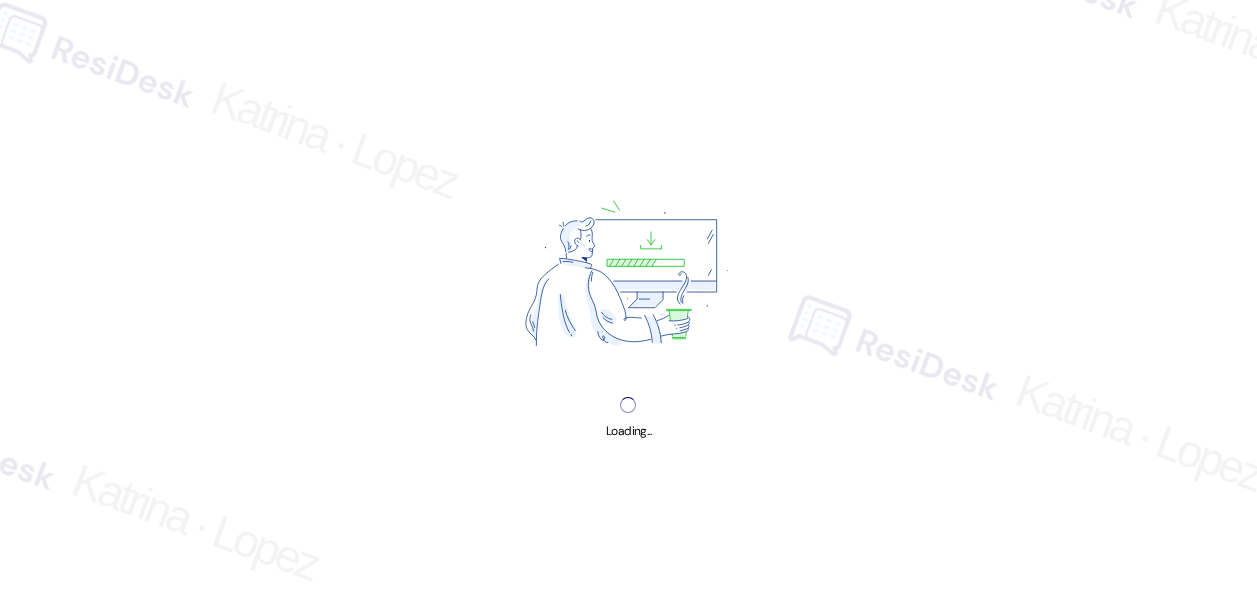 scroll, scrollTop: 0, scrollLeft: 0, axis: both 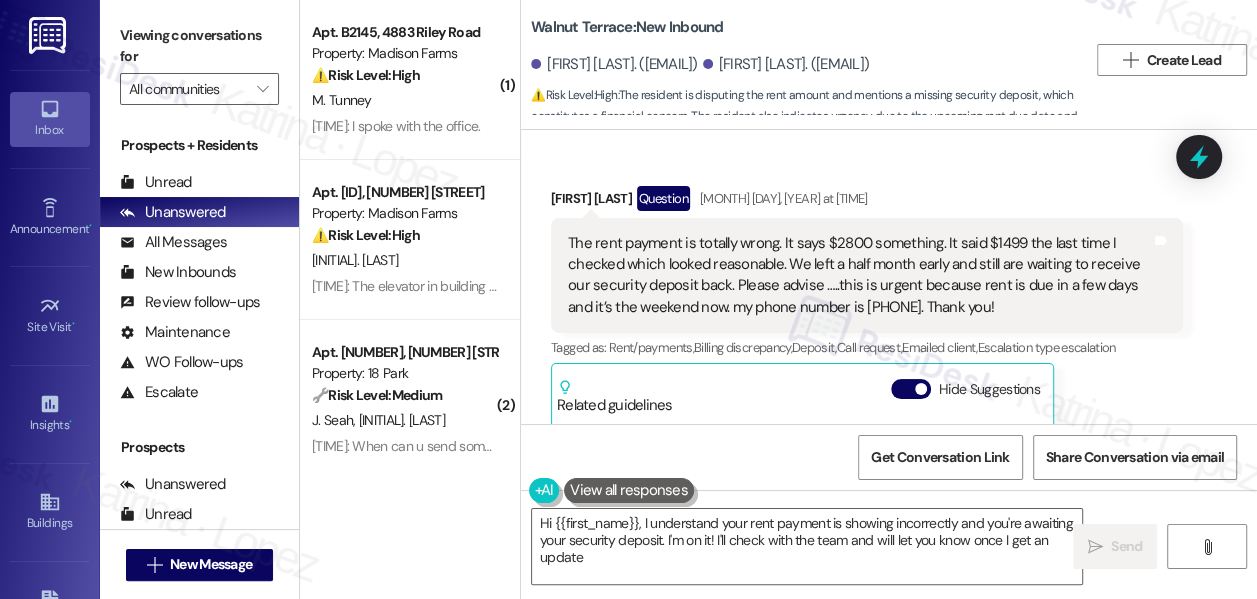 type on "Hi {{first_name}}, I understand your rent payment is showing incorrectly and you're awaiting your security deposit. I'm on it! I'll check with the team and will let you know once I get an update." 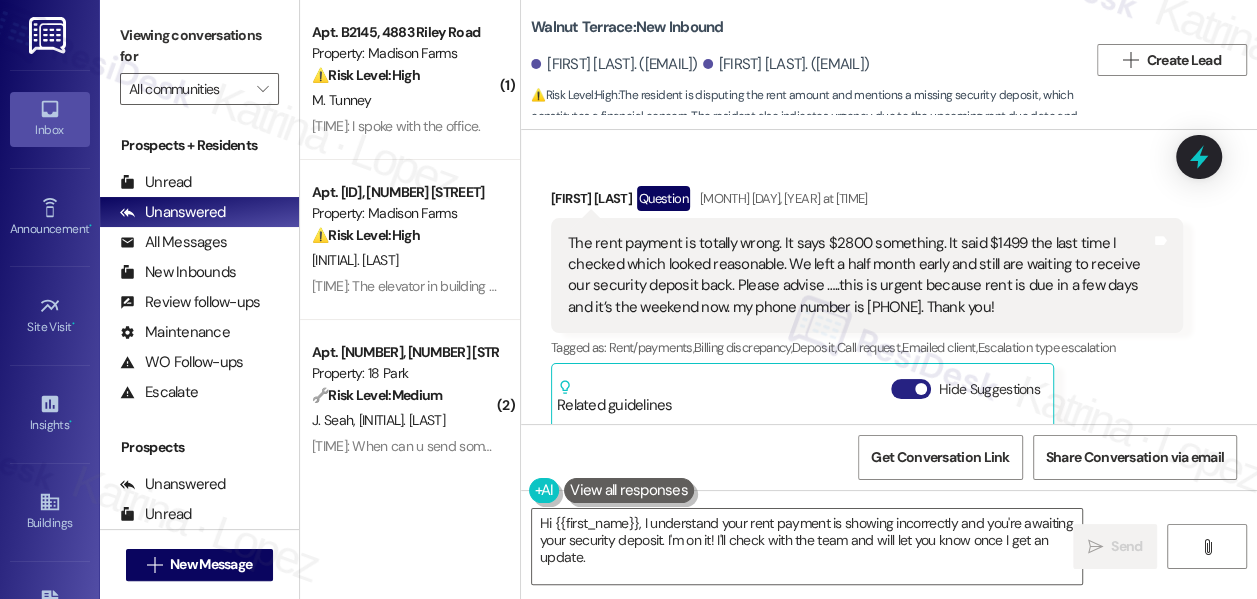 click on "Hide Suggestions" at bounding box center [911, 389] 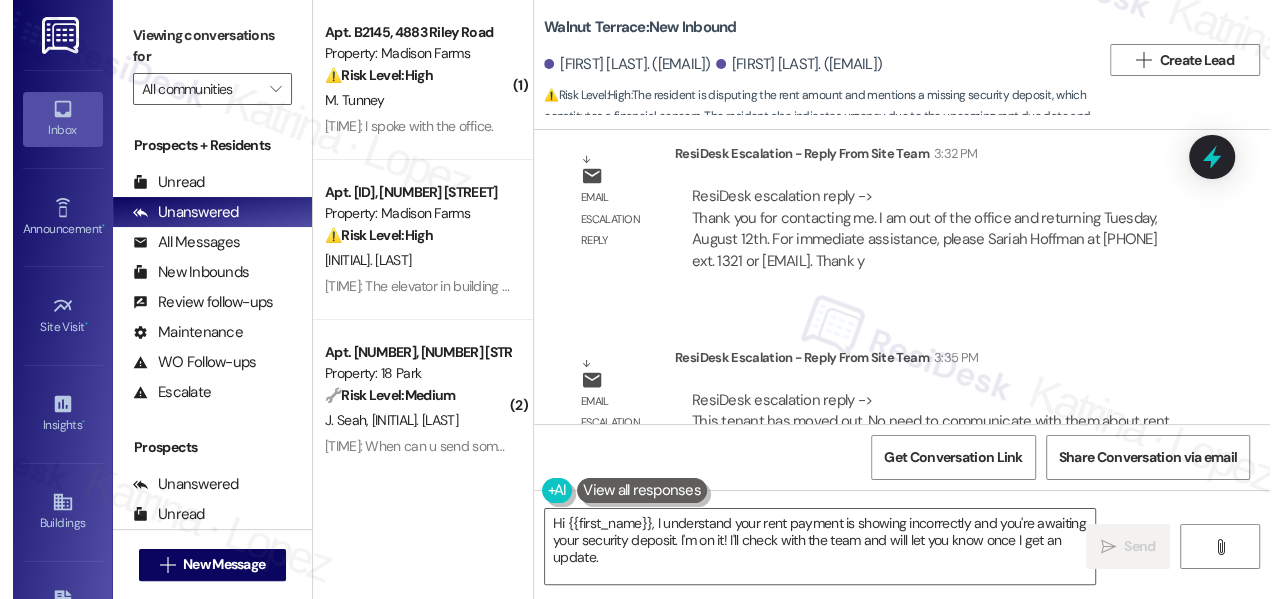 scroll, scrollTop: 12700, scrollLeft: 0, axis: vertical 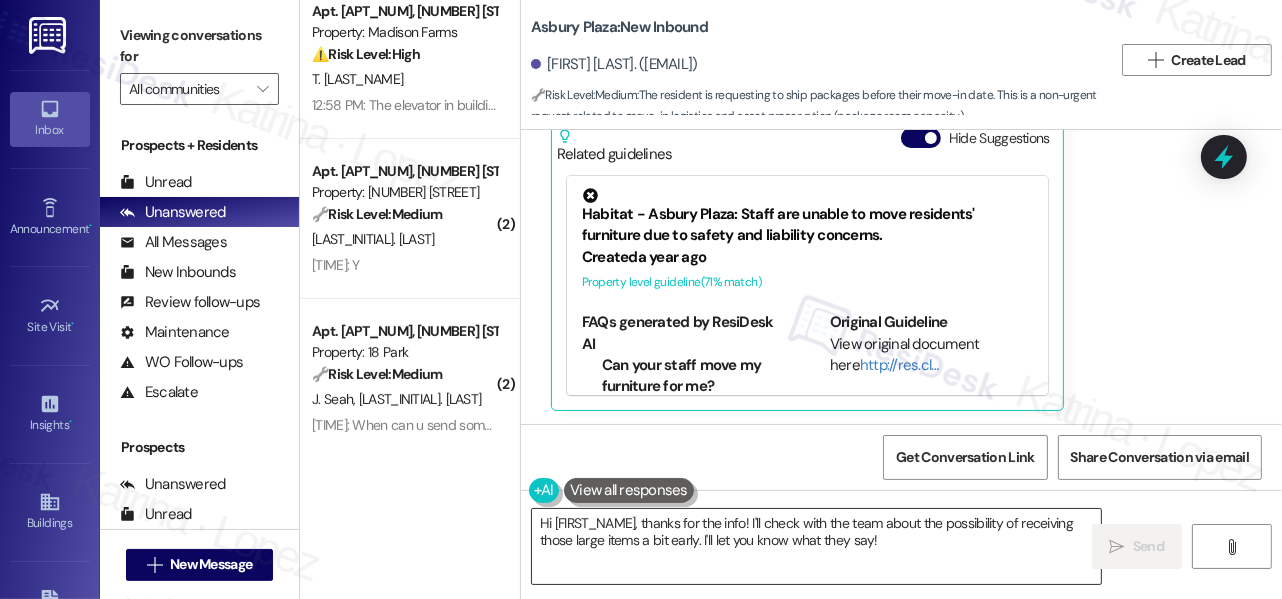 click on "Hi [FIRST_NAME], thanks for the info! I'll check with the team about the possibility of receiving those large items a bit early. I'll let you know what they say!" at bounding box center (816, 546) 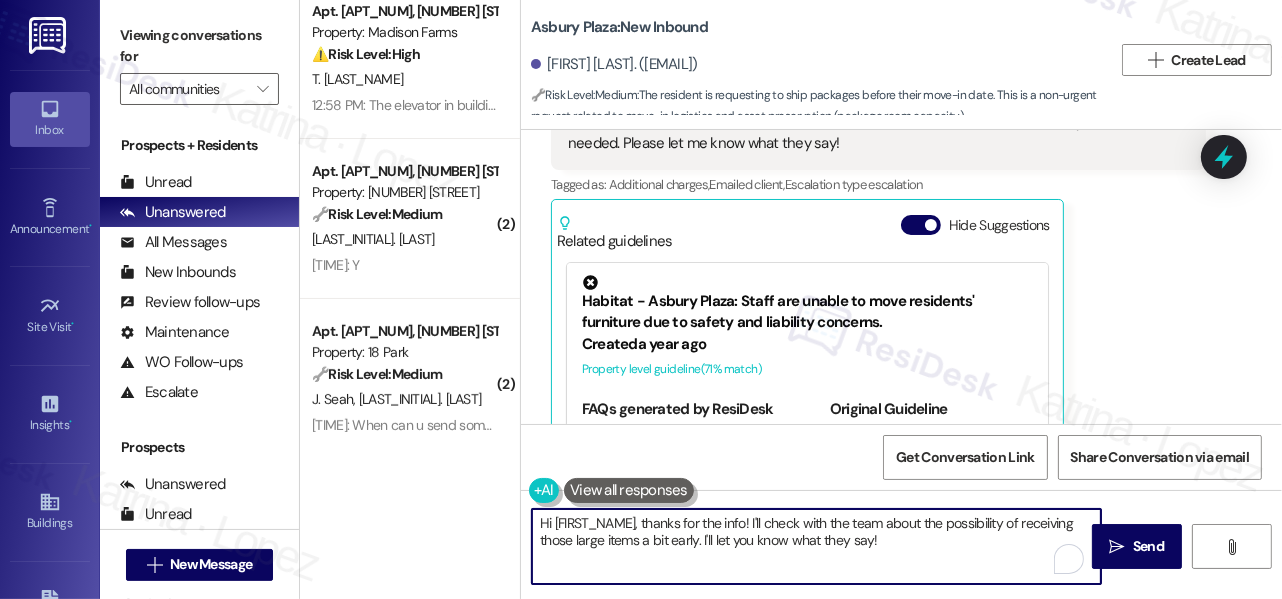 scroll, scrollTop: 600, scrollLeft: 0, axis: vertical 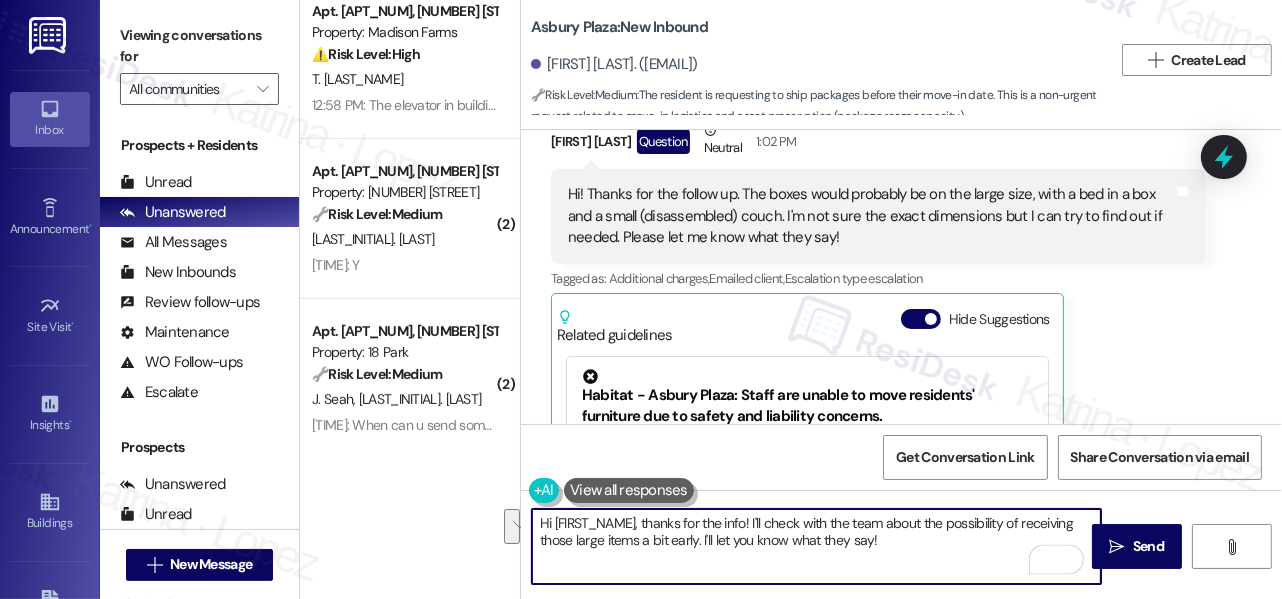 drag, startPoint x: 937, startPoint y: 546, endPoint x: 642, endPoint y: 523, distance: 295.89526 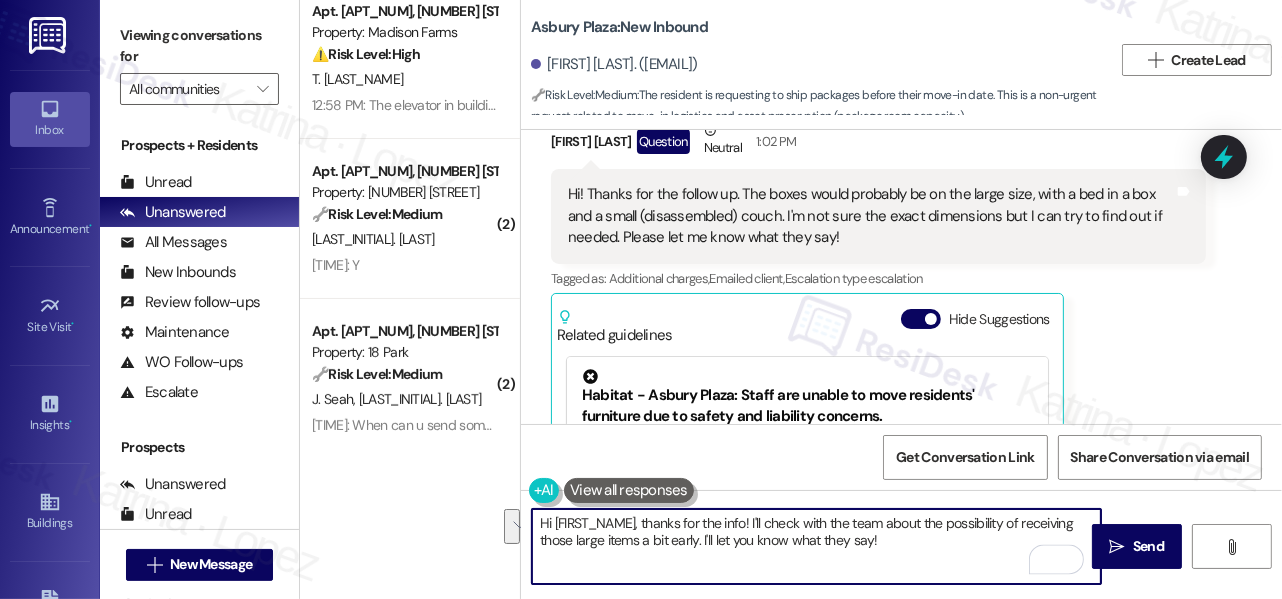 click on "Hi [FIRST_NAME], thanks for the info! I'll check with the team about the possibility of receiving those large items a bit early. I'll let you know what they say!" at bounding box center (816, 546) 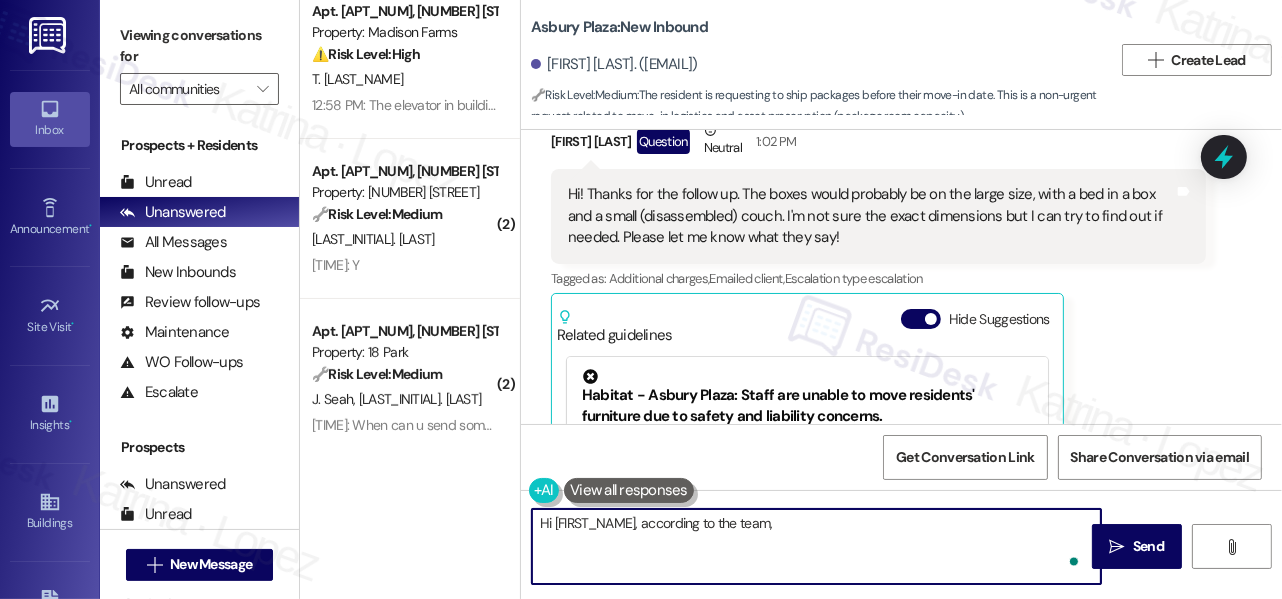 paste on "advise the resident that he cannot order too many large packages while not being available to retrieve them in 3 days. This is due to the limited space we have in the package room. He is welcome to order smaller packages that will be able to be held for up to 5 days only." 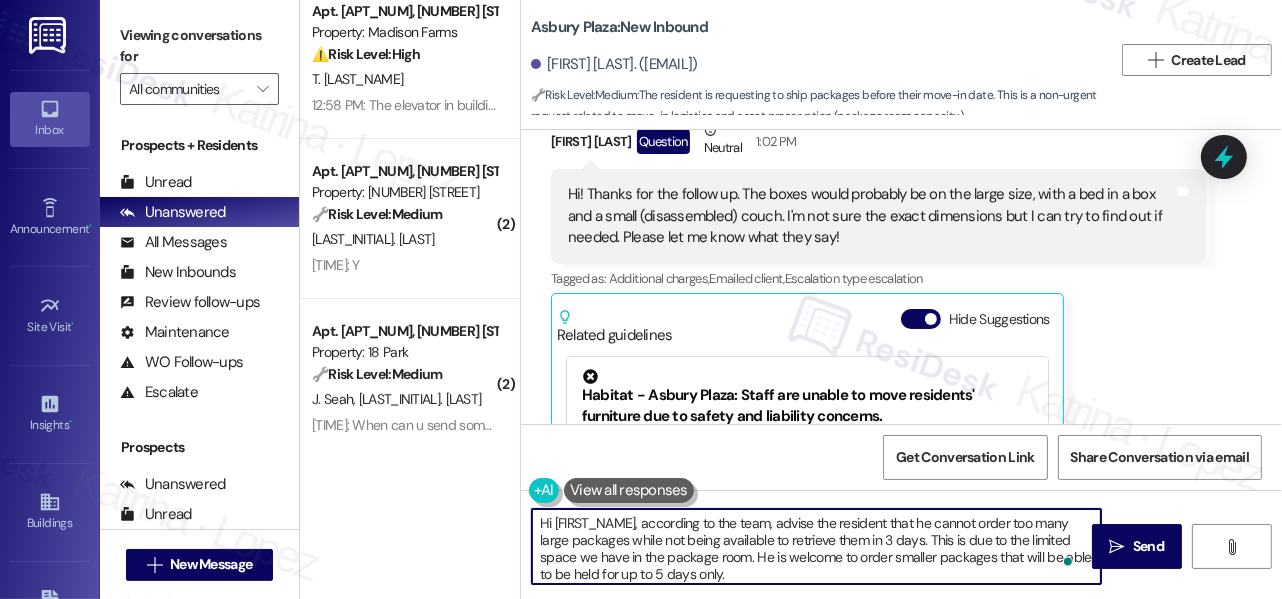 scroll, scrollTop: 16, scrollLeft: 0, axis: vertical 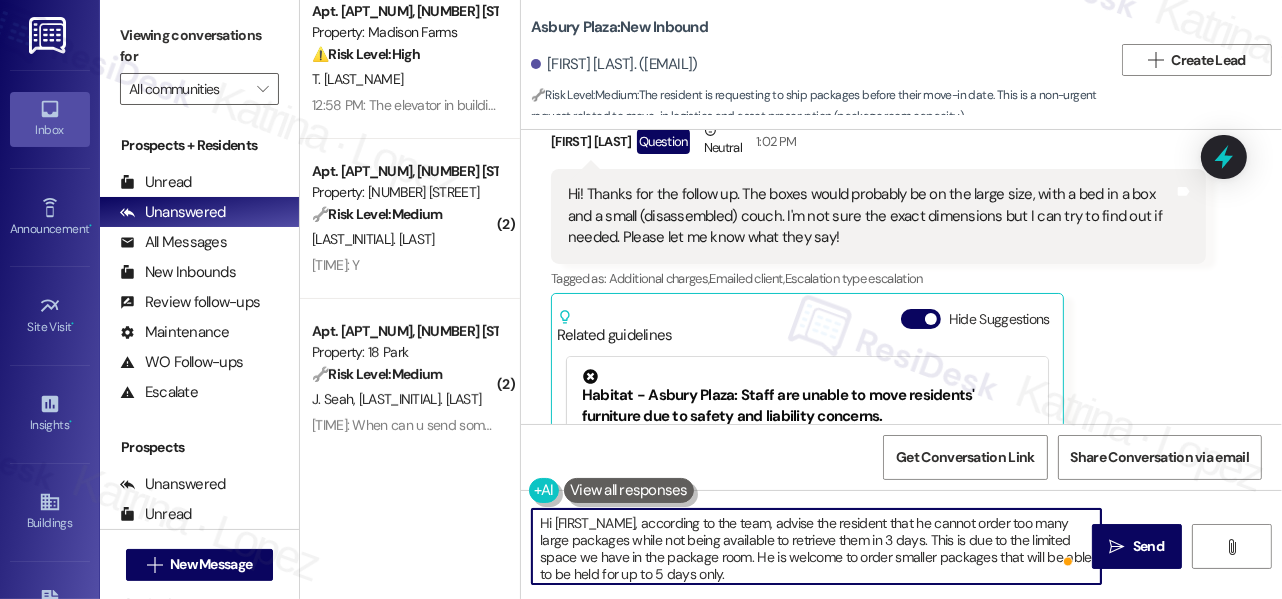 click on "Hi {{first_name}}, according to the team, advise the resident that he cannot order too many large packages while not being available to retrieve them in 3 days. This is due to the limited space we have in the package room. He is welcome to order smaller packages that will be able to be held for up to 5 days only." at bounding box center [816, 546] 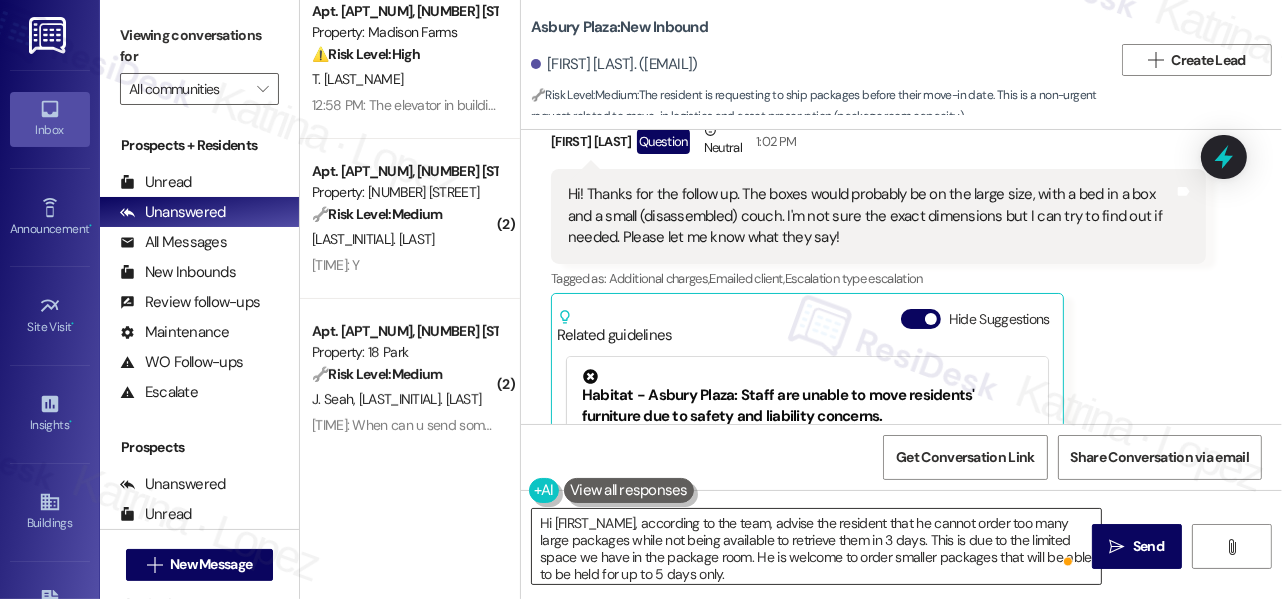click on "Hi {{first_name}}, according to the team, advise the resident that he cannot order too many large packages while not being available to retrieve them in 3 days. This is due to the limited space we have in the package room. He is welcome to order smaller packages that will be able to be held for up to 5 days only." at bounding box center [816, 546] 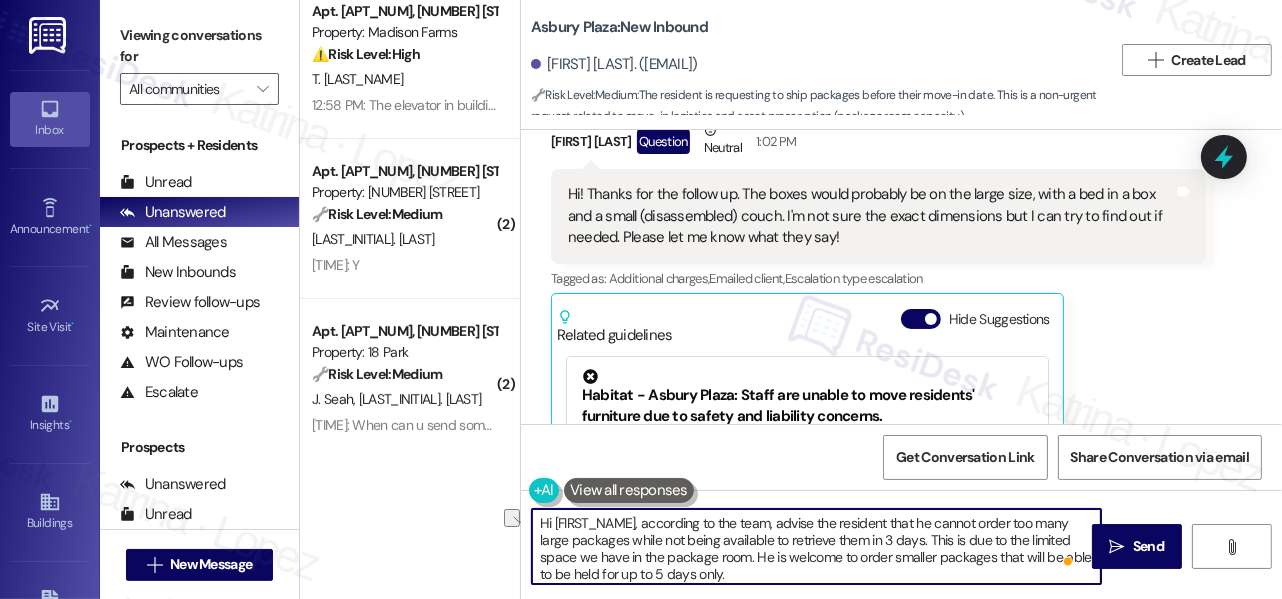 drag, startPoint x: 930, startPoint y: 521, endPoint x: 778, endPoint y: 527, distance: 152.11838 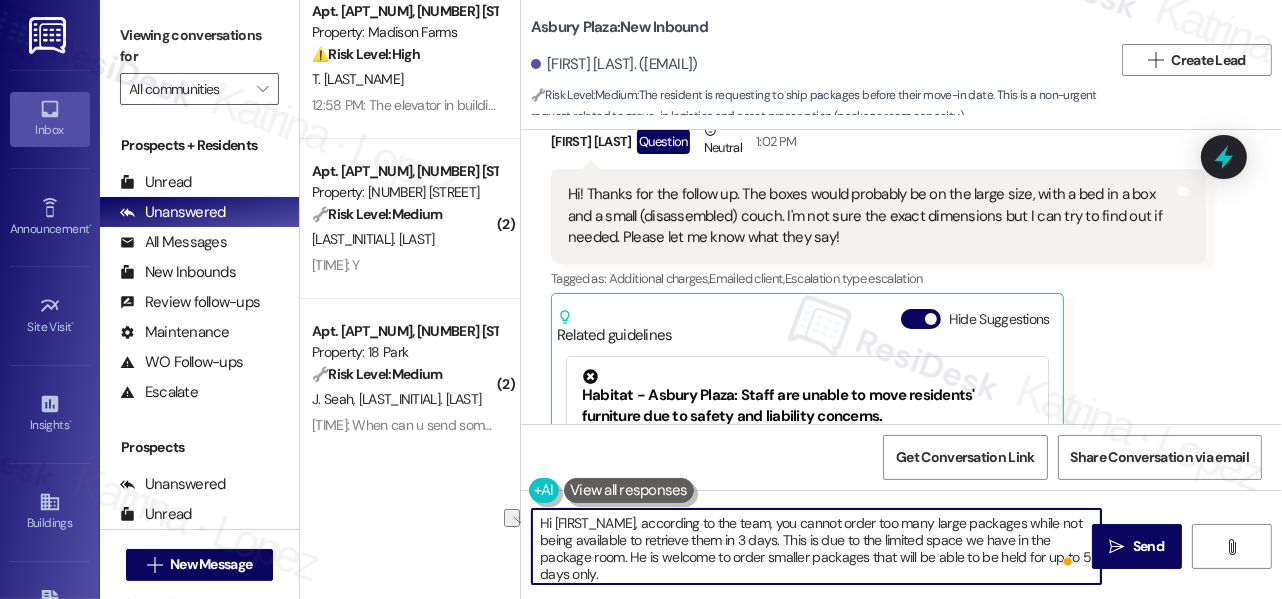 drag, startPoint x: 658, startPoint y: 552, endPoint x: 628, endPoint y: 555, distance: 30.149628 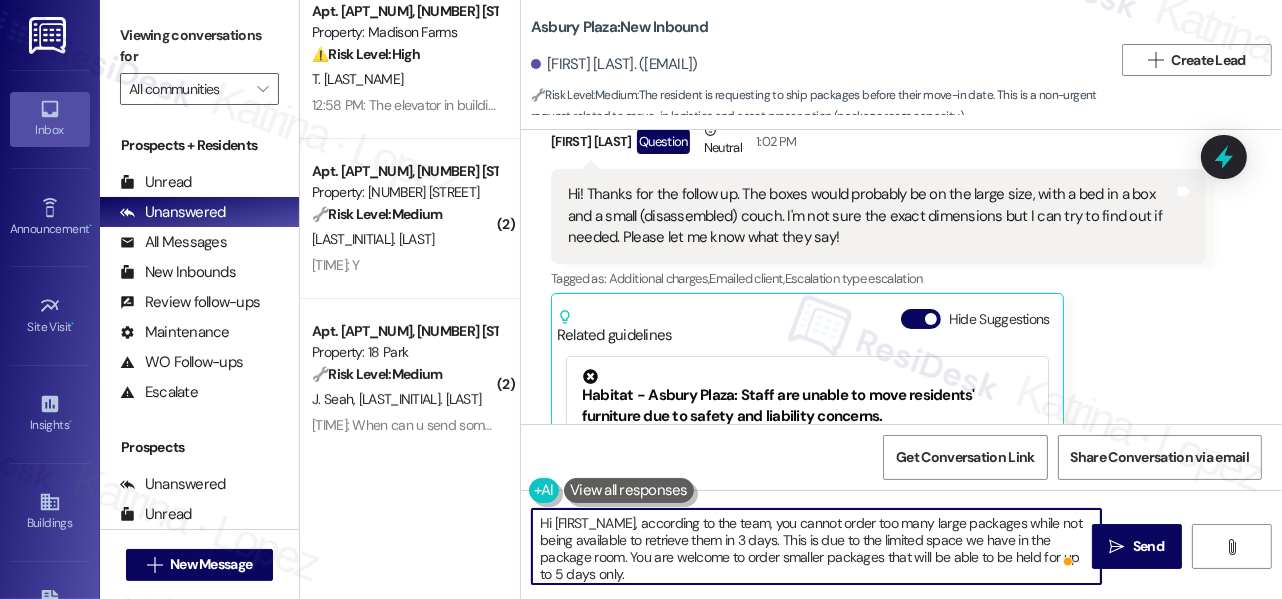 scroll, scrollTop: 21, scrollLeft: 0, axis: vertical 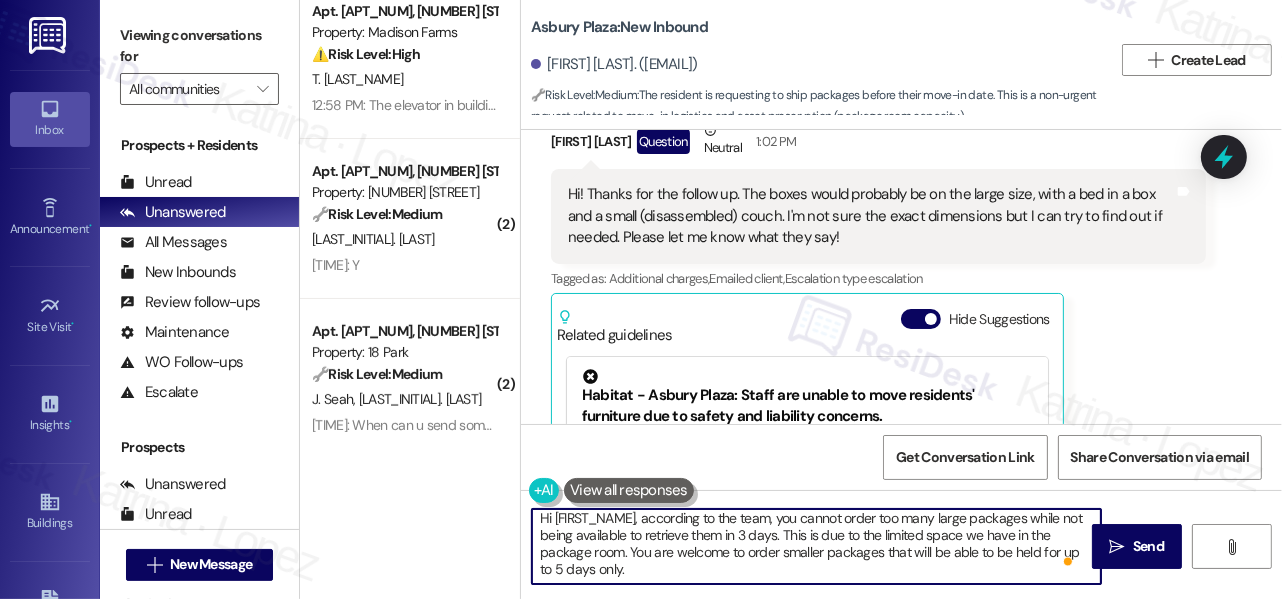 click on "Hi {{first_name}}, according to the team, you cannot order too many large packages while not being available to retrieve them in 3 days. This is due to the limited space we have in the package room. You are welcome to order smaller packages that will be able to be held for up to 5 days only." at bounding box center (816, 546) 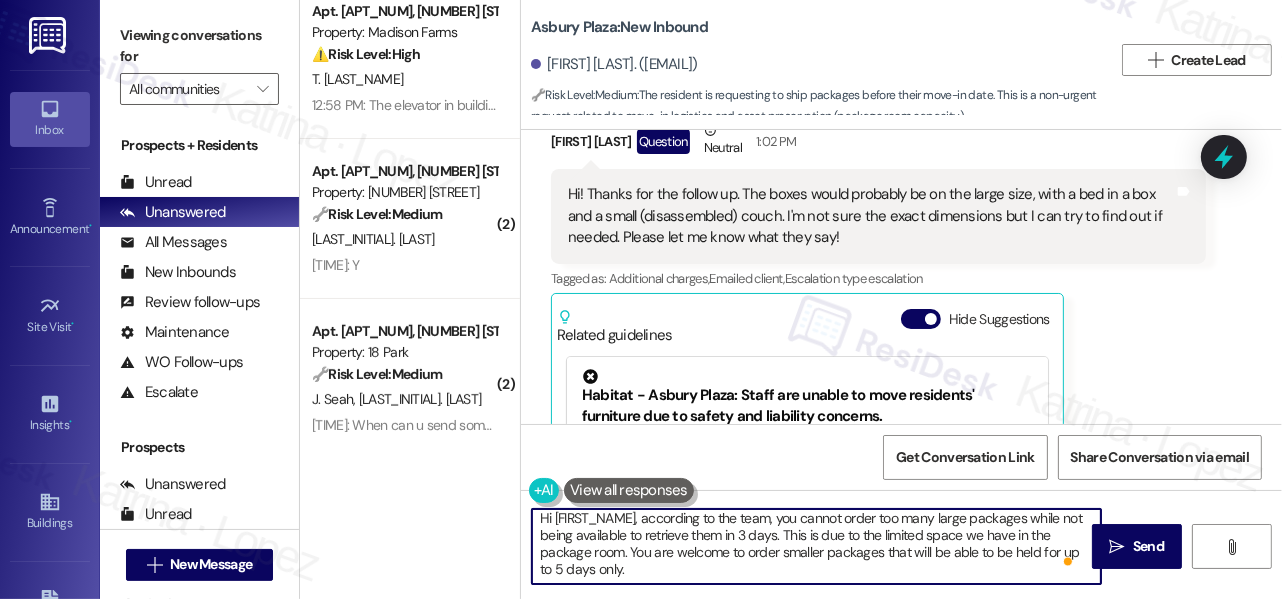 click on "Hi {{first_name}}, according to the team, you cannot order too many large packages while not being available to retrieve them in 3 days. This is due to the limited space we have in the package room. You are welcome to order smaller packages that will be able to be held for up to 5 days only." at bounding box center (816, 546) 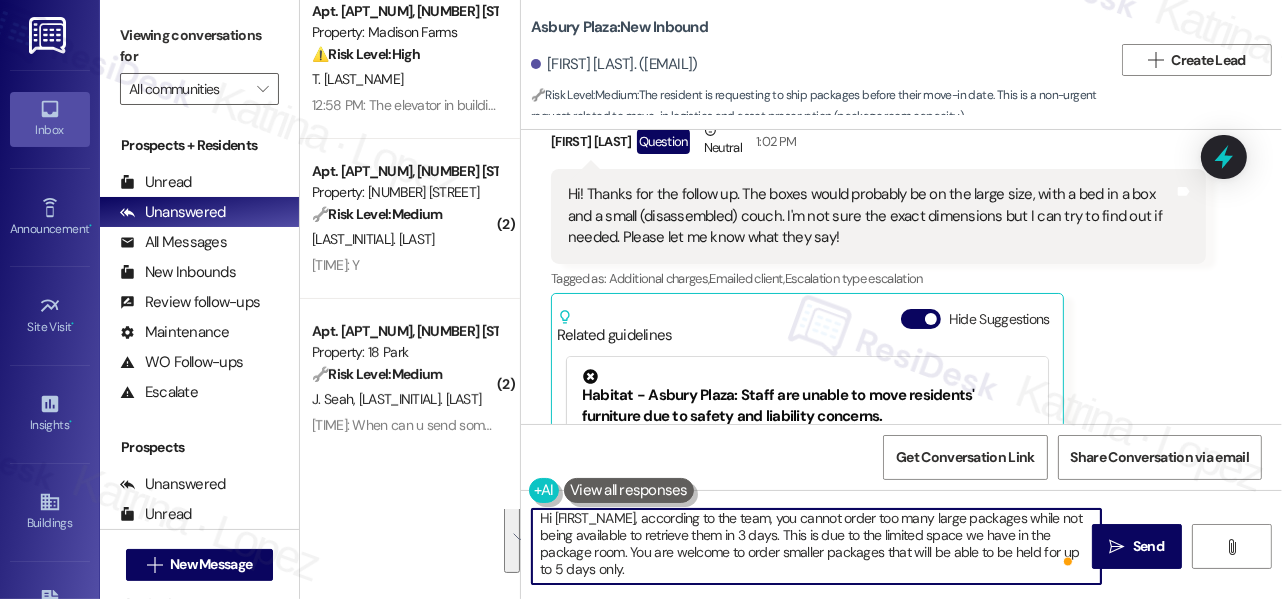 click on "Hi {{first_name}}, according to the team, you cannot order too many large packages while not being available to retrieve them in 3 days. This is due to the limited space we have in the package room. You are welcome to order smaller packages that will be able to be held for up to 5 days only." at bounding box center (816, 546) 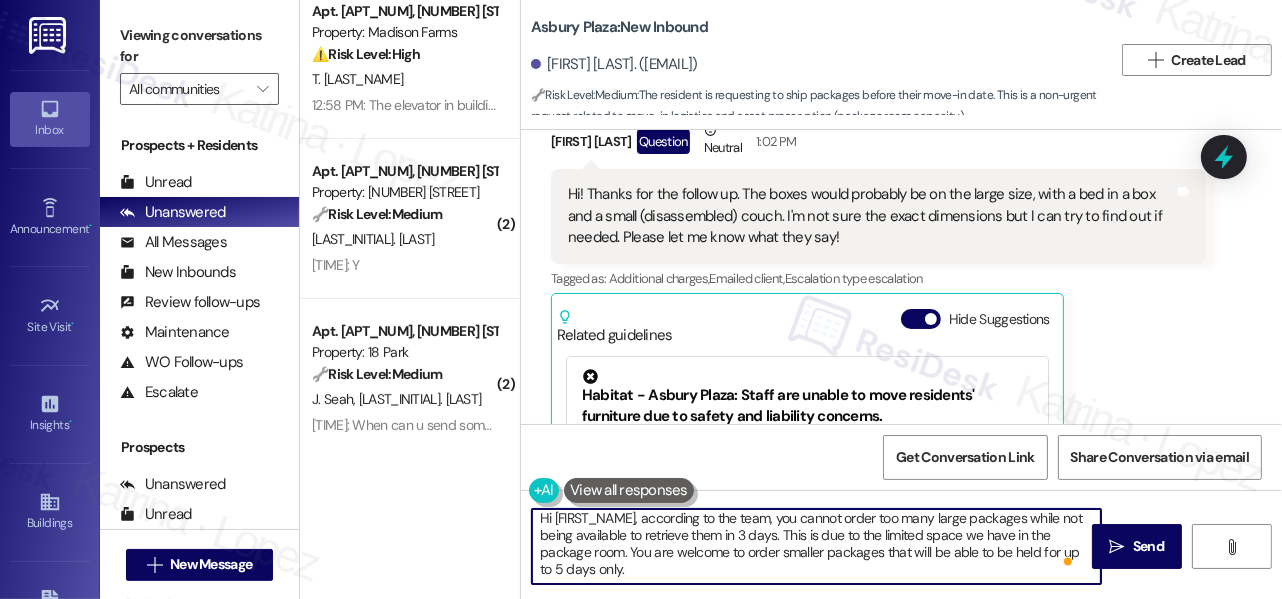 click on "Hi {{first_name}}, according to the team, you cannot order too many large packages while not being available to retrieve them in 3 days. This is due to the limited space we have in the package room. You are welcome to order smaller packages that will be able to be held for up to 5 days only." at bounding box center [816, 546] 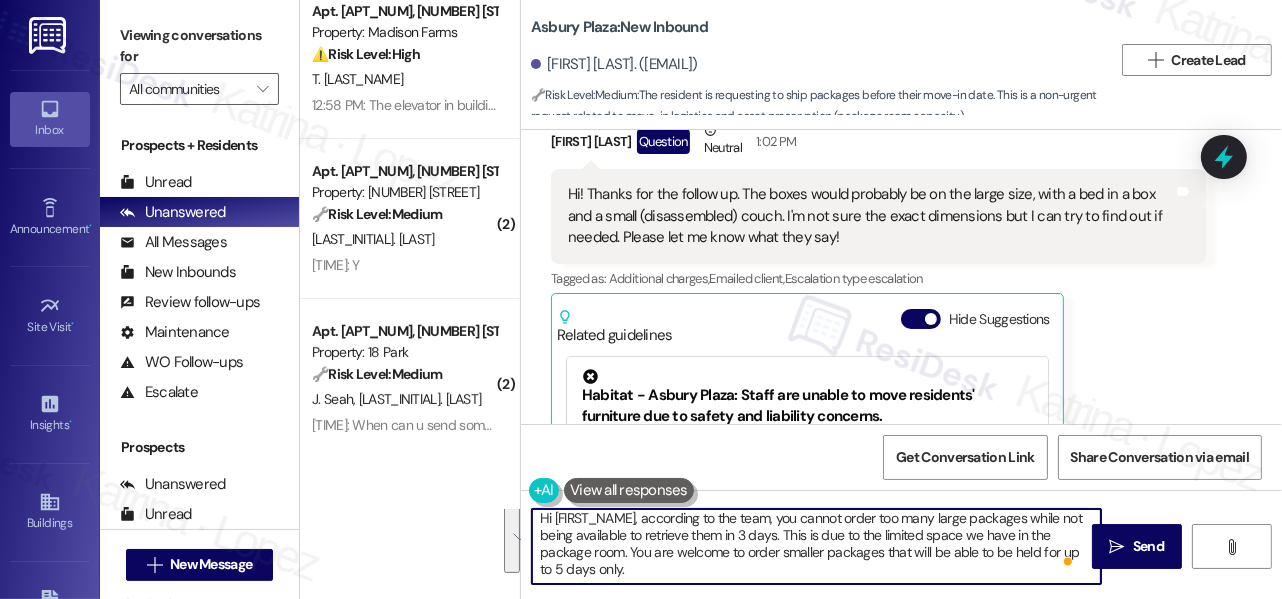 click on "Hi {{first_name}}, according to the team, you cannot order too many large packages while not being available to retrieve them in 3 days. This is due to the limited space we have in the package room. You are welcome to order smaller packages that will be able to be held for up to 5 days only." at bounding box center [816, 546] 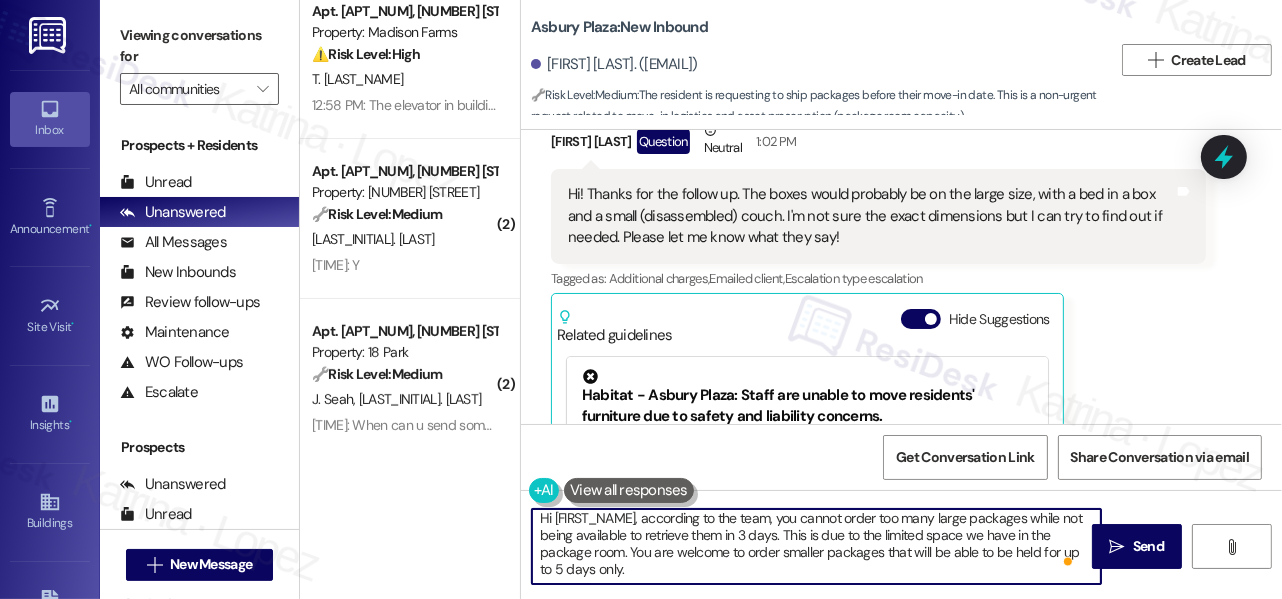 click on "Hi {{first_name}}, according to the team, you cannot order too many large packages while not being available to retrieve them in 3 days. This is due to the limited space we have in the package room. You are welcome to order smaller packages that will be able to be held for up to 5 days only." at bounding box center (816, 546) 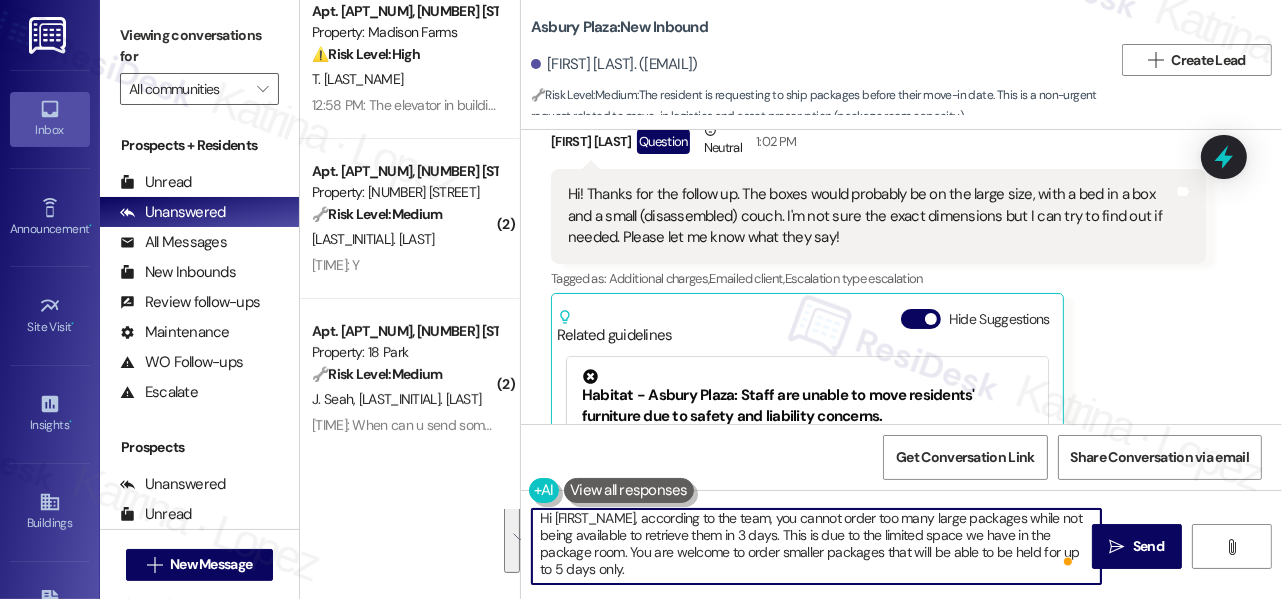 click on "Hi {{first_name}}, according to the team, you cannot order too many large packages while not being available to retrieve them in 3 days. This is due to the limited space we have in the package room. You are welcome to order smaller packages that will be able to be held for up to 5 days only." at bounding box center [816, 546] 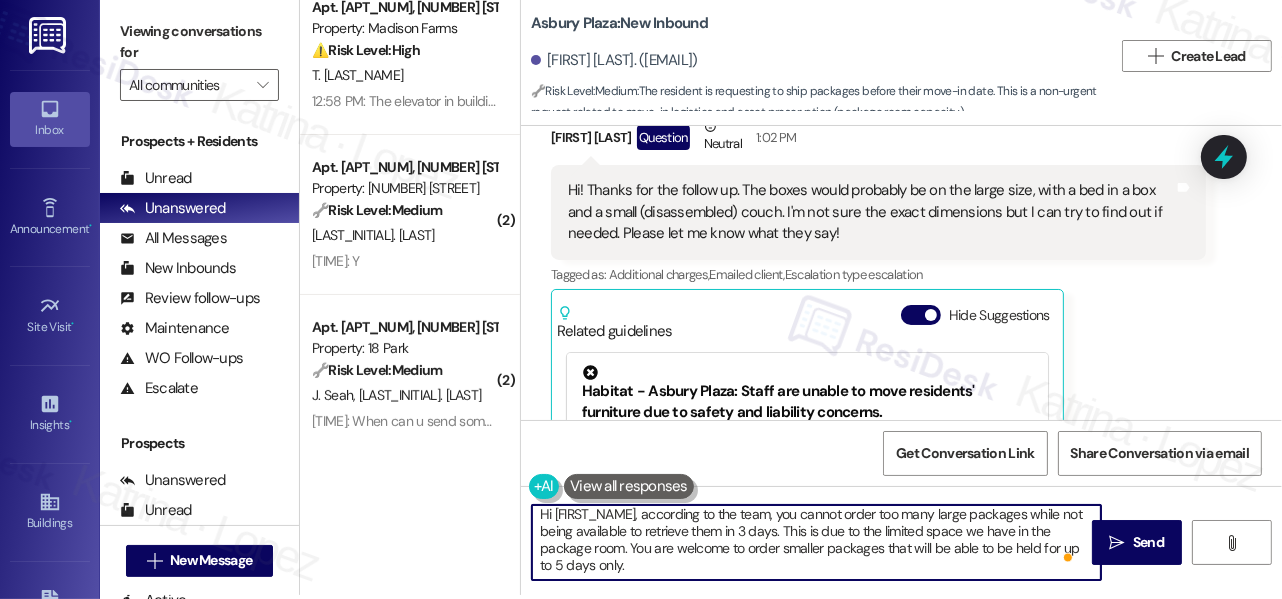scroll, scrollTop: 5, scrollLeft: 0, axis: vertical 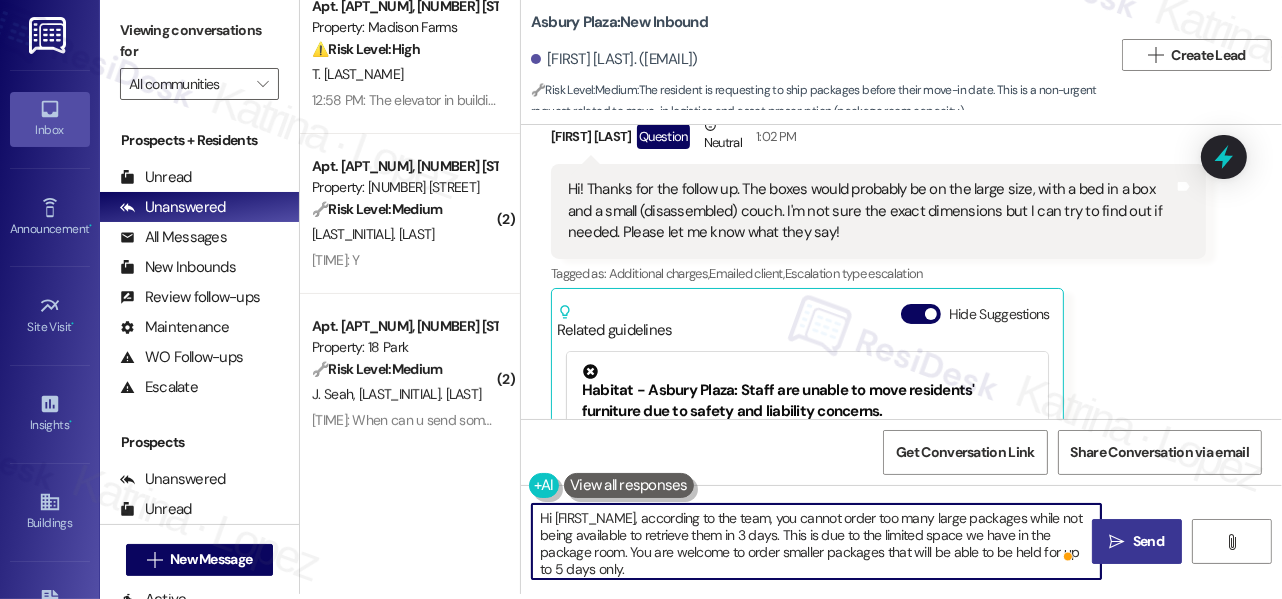 type on "Hi {{first_name}}, according to the team, you cannot order too many large packages while not being available to retrieve them in 3 days. This is due to the limited space we have in the package room. You are welcome to order smaller packages that will be able to be held for up to 5 days only." 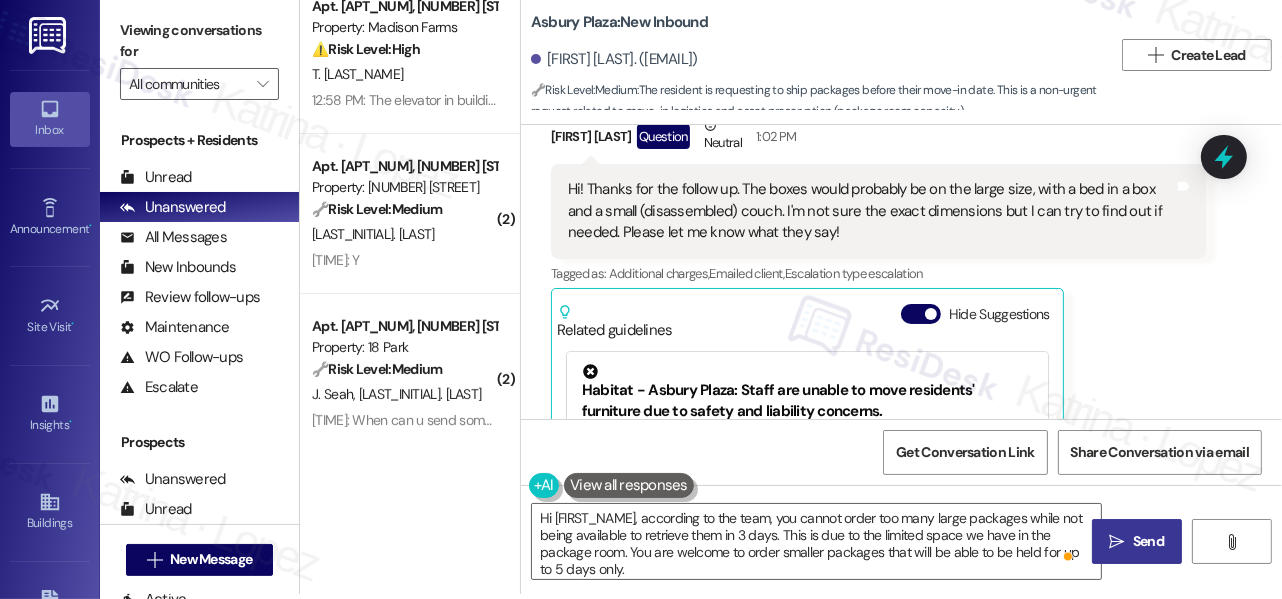 click on " Send" at bounding box center (1137, 541) 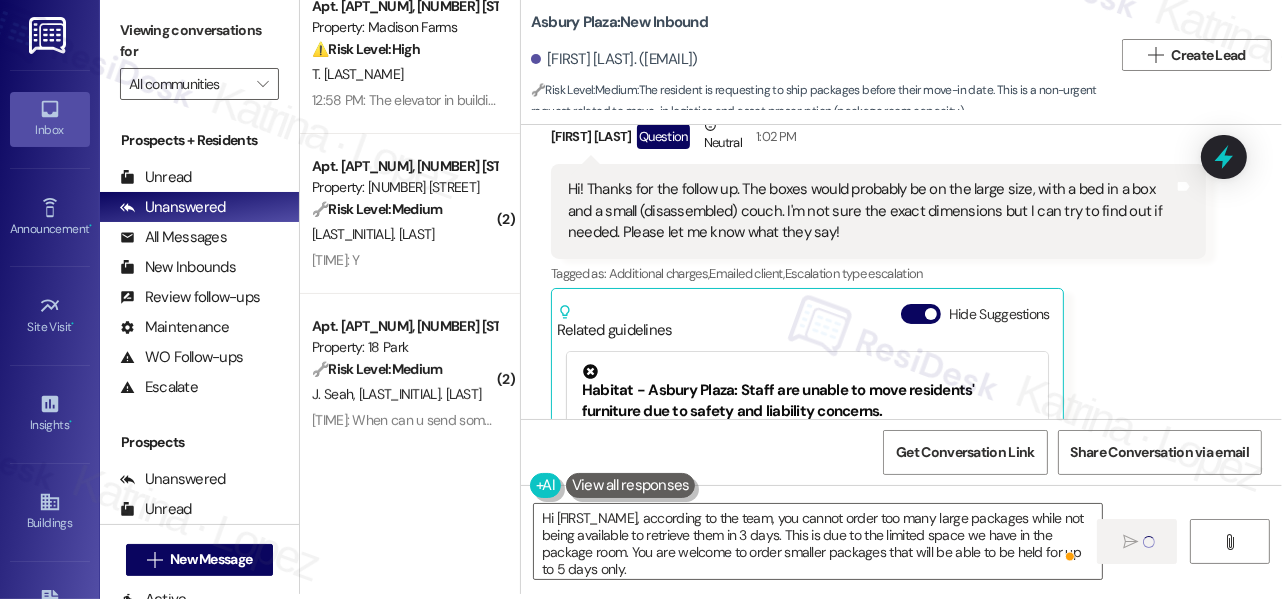 type 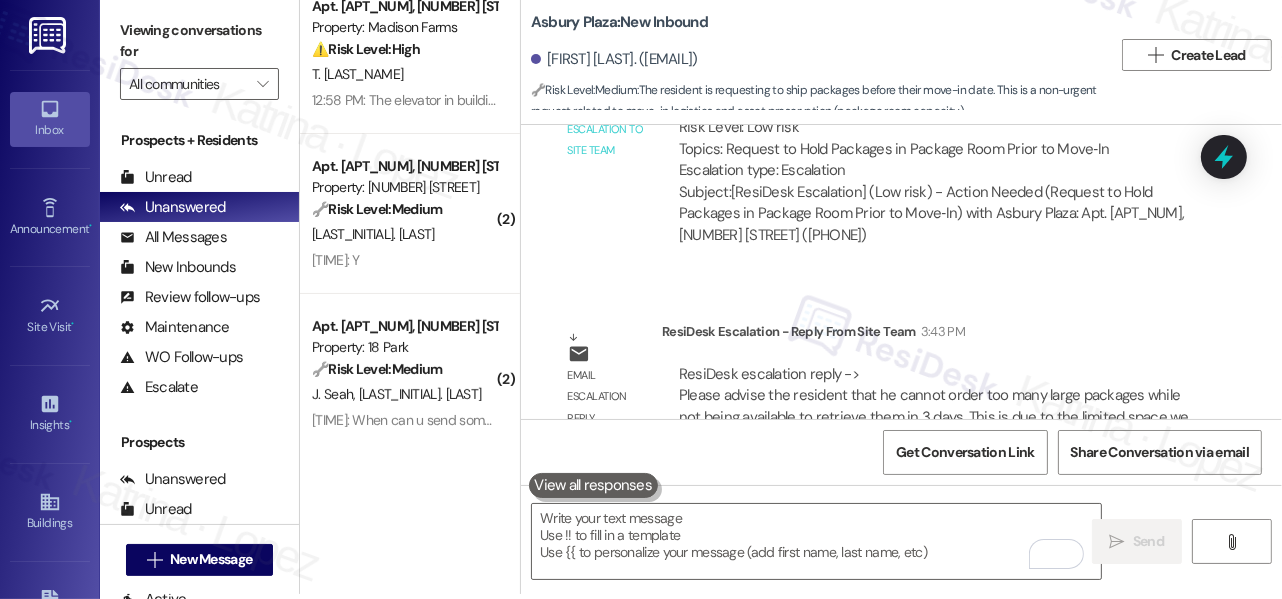 scroll, scrollTop: 1254, scrollLeft: 0, axis: vertical 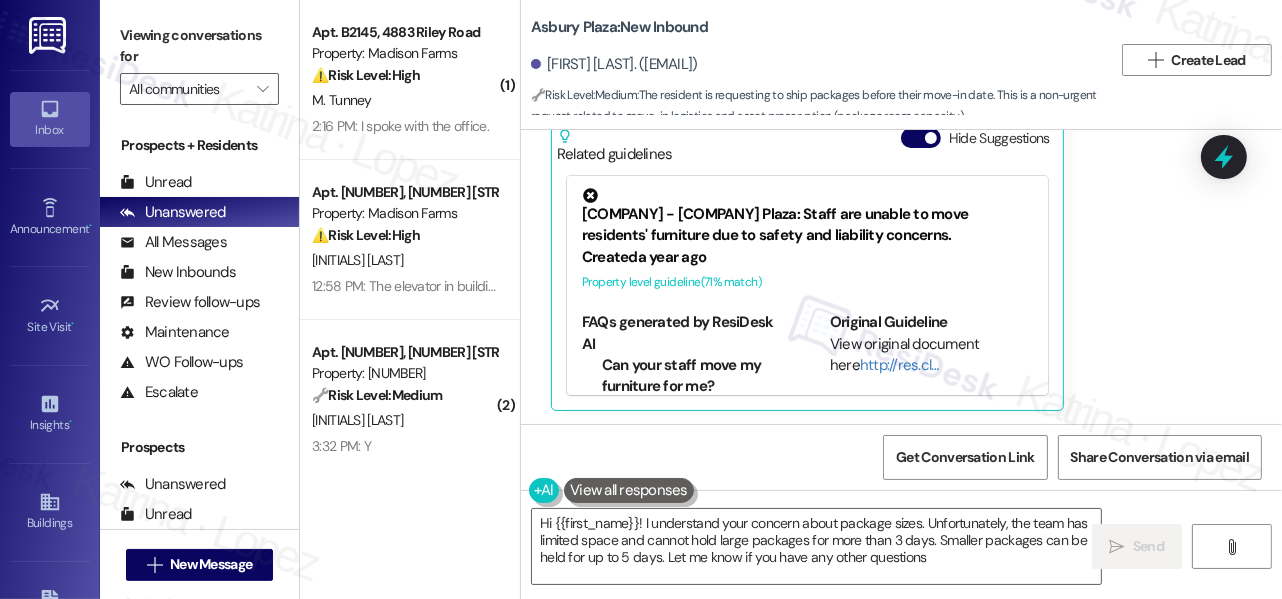 type on "Hi {{first_name}}! I understand your concern about package sizes. Unfortunately, the team has limited space and cannot hold large packages for more than 3 days. Smaller packages can be held for up to 5 days. Let me know if you have any other questions!" 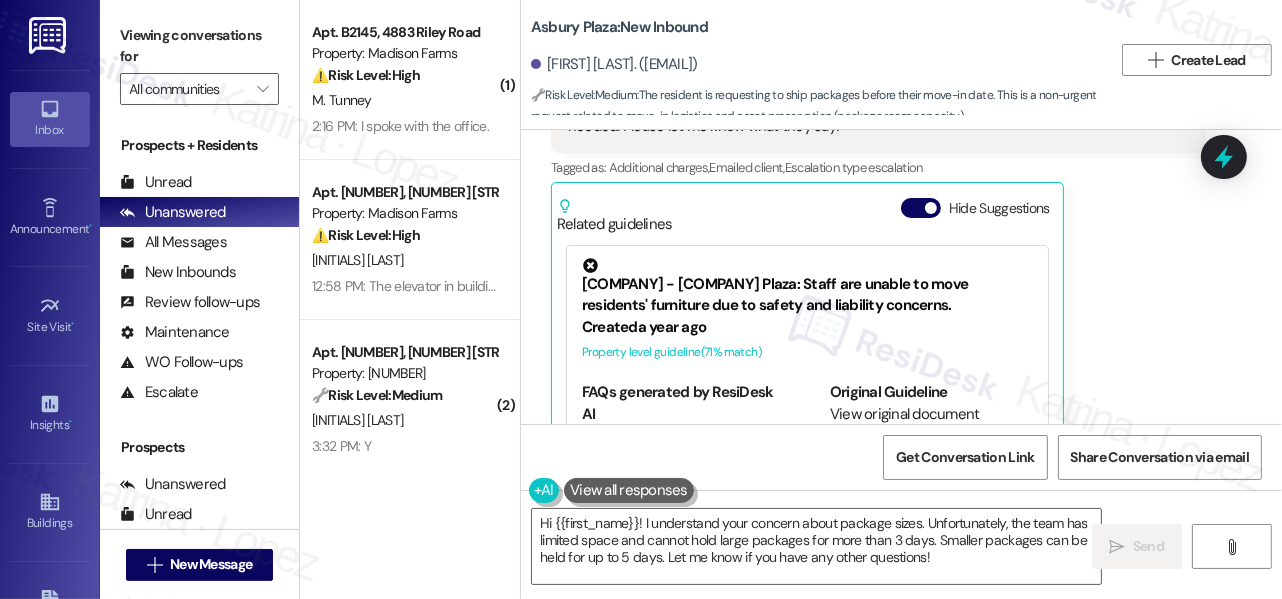 scroll, scrollTop: 600, scrollLeft: 0, axis: vertical 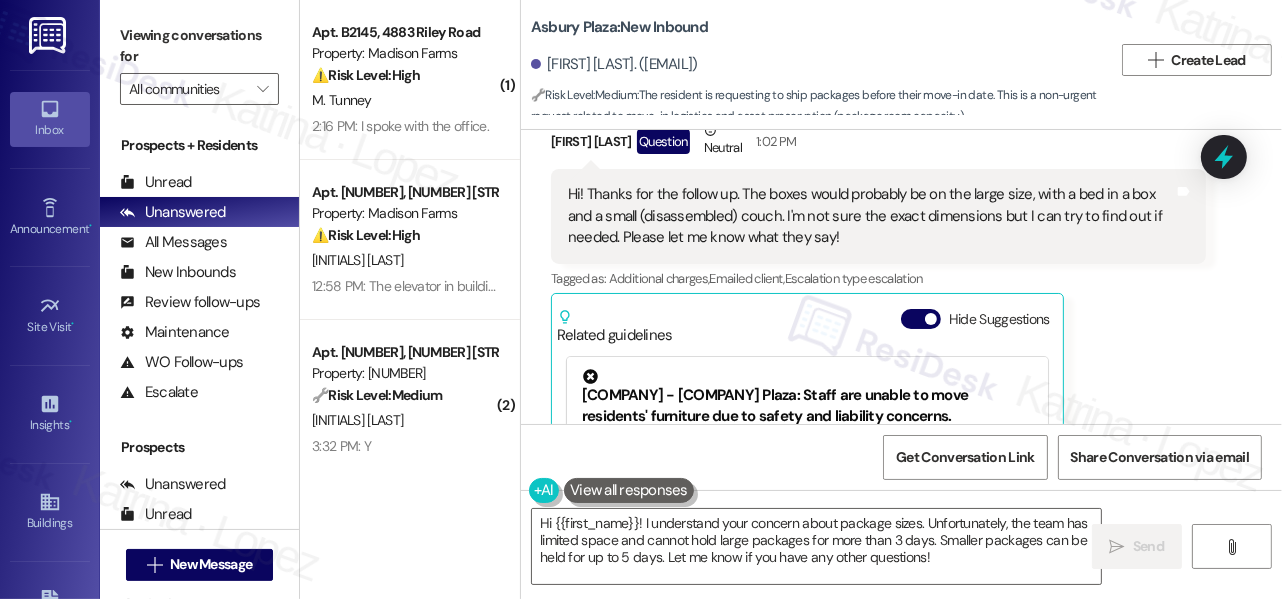 click on "Hi! Thanks for the follow up. The boxes would probably be on the large size, with a bed in a box and a small (disassembled) couch. I'm not sure the exact dimensions but I can try to find out if needed. Please let me know what they say!" at bounding box center (871, 216) 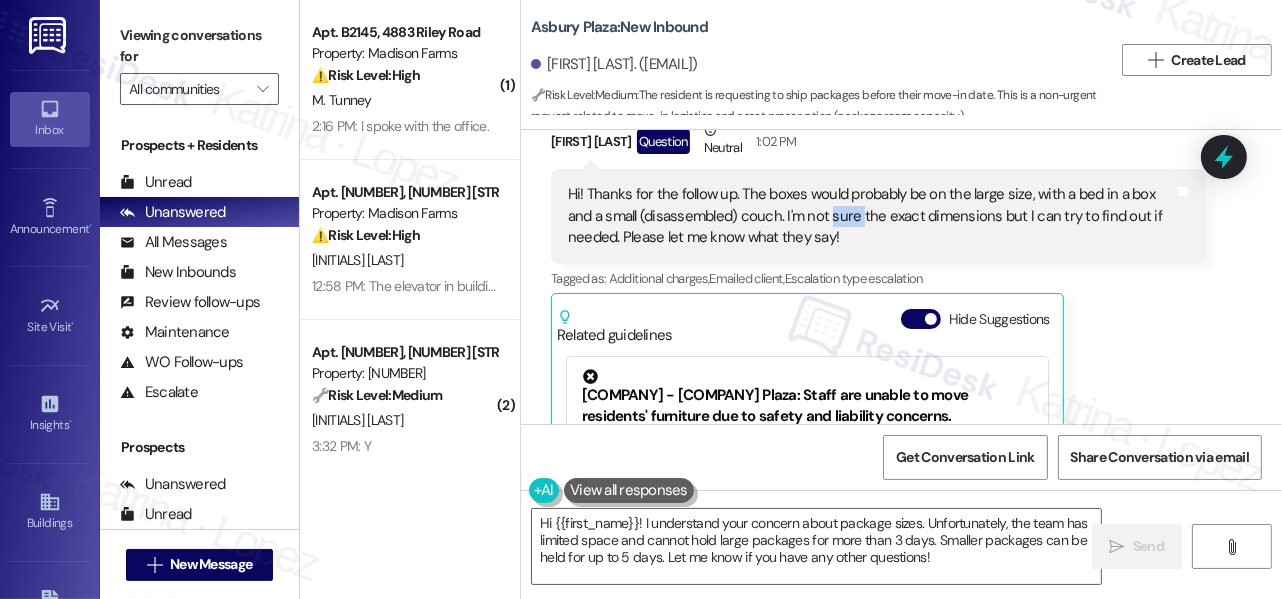 click on "Hi! Thanks for the follow up. The boxes would probably be on the large size, with a bed in a box and a small (disassembled) couch. I'm not sure the exact dimensions but I can try to find out if needed. Please let me know what they say!" at bounding box center (871, 216) 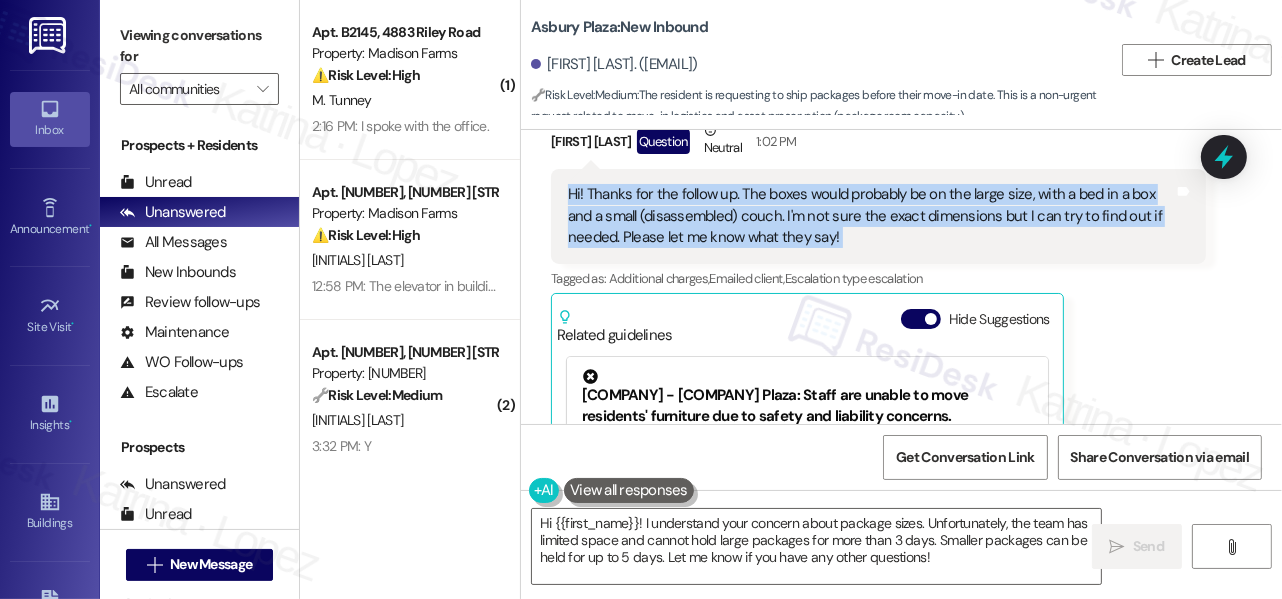 click on "Hi! Thanks for the follow up. The boxes would probably be on the large size, with a bed in a box and a small (disassembled) couch. I'm not sure the exact dimensions but I can try to find out if needed. Please let me know what they say!" at bounding box center (871, 216) 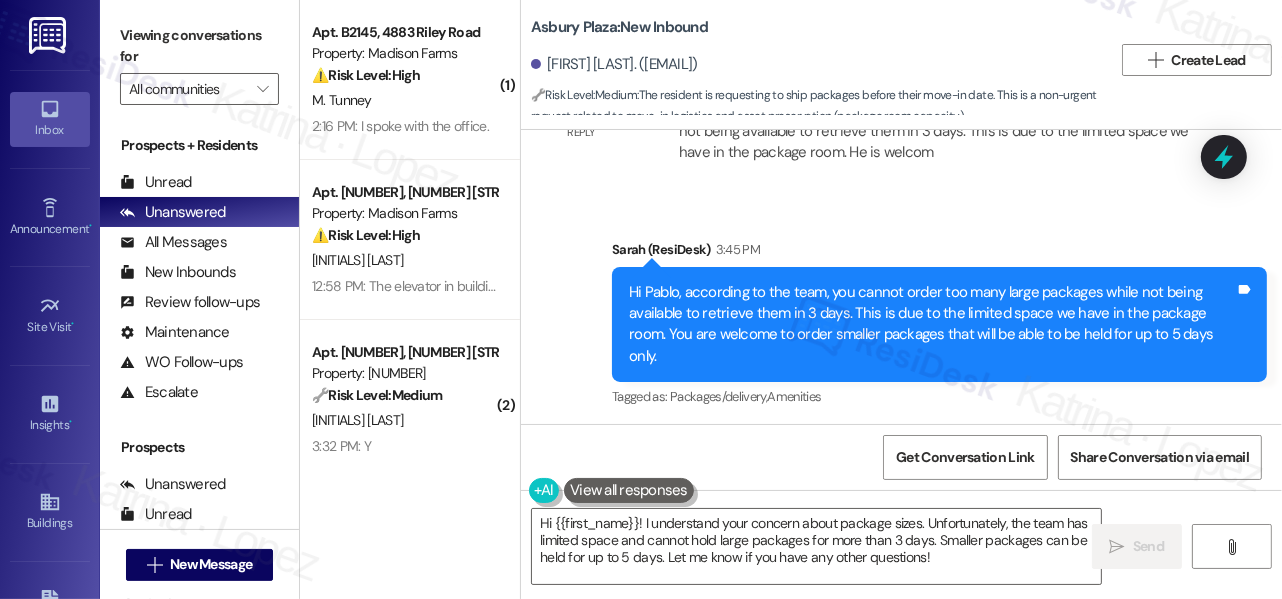 scroll, scrollTop: 1487, scrollLeft: 0, axis: vertical 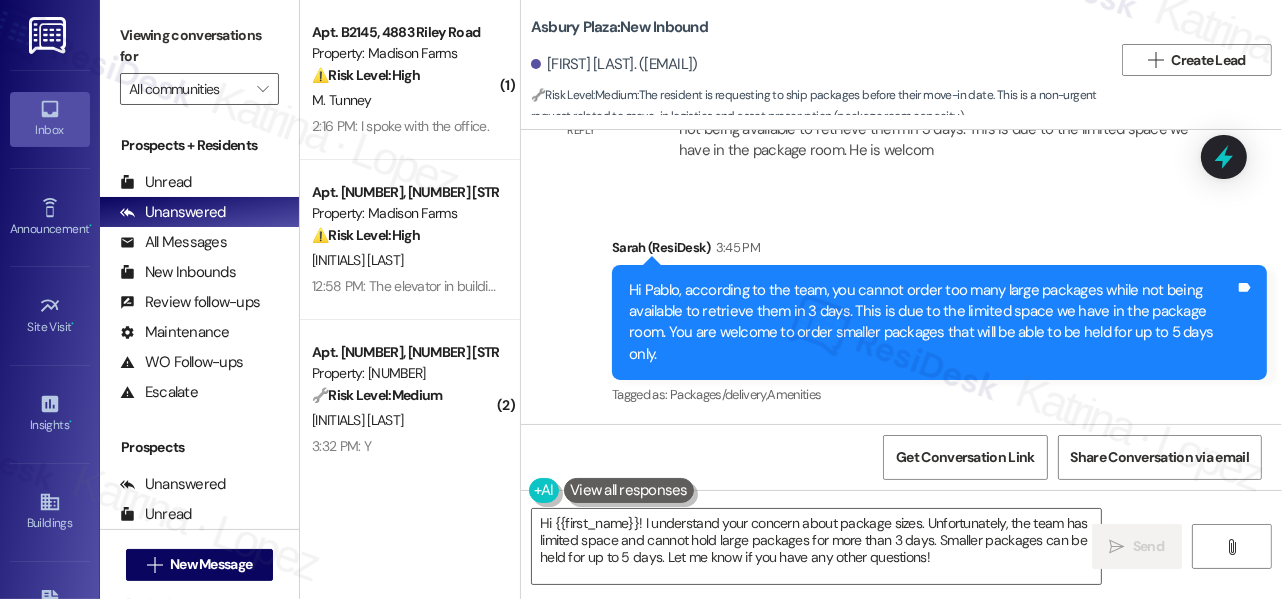 click on "Hi Pablo, according to the team, you cannot order too many large packages while not being available to retrieve them in 3 days. This is due to the limited space we have in the package room. You are welcome to order smaller packages that will be able to be held for up to 5 days only." at bounding box center [932, 323] 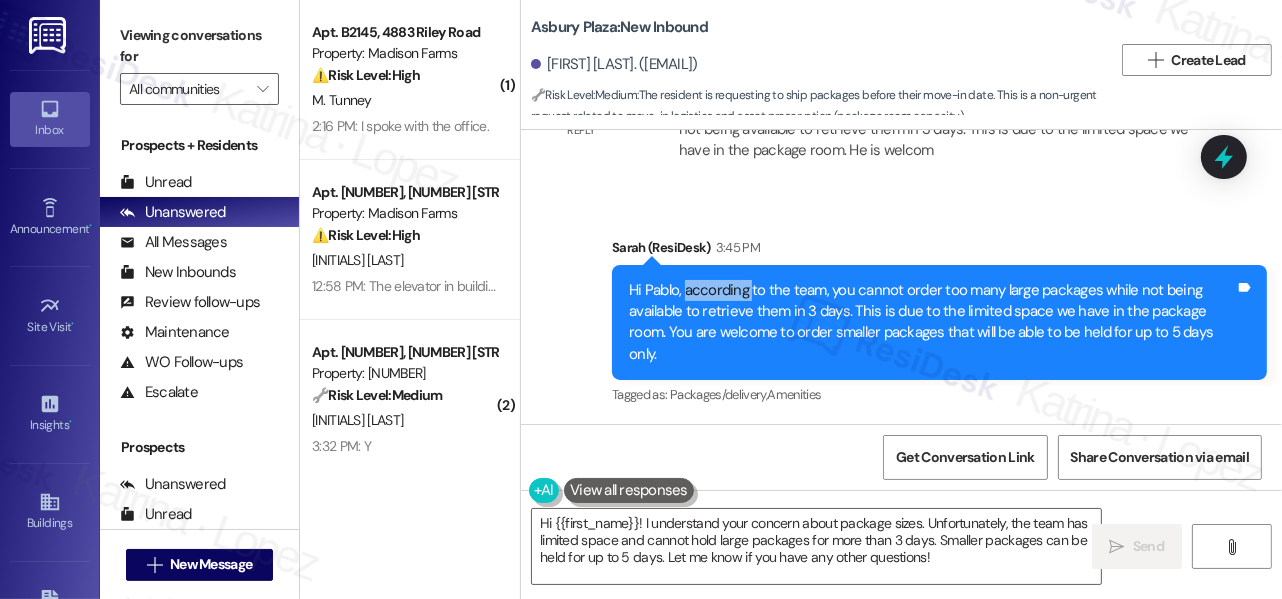 click on "Hi Pablo, according to the team, you cannot order too many large packages while not being available to retrieve them in 3 days. This is due to the limited space we have in the package room. You are welcome to order smaller packages that will be able to be held for up to 5 days only." at bounding box center (932, 323) 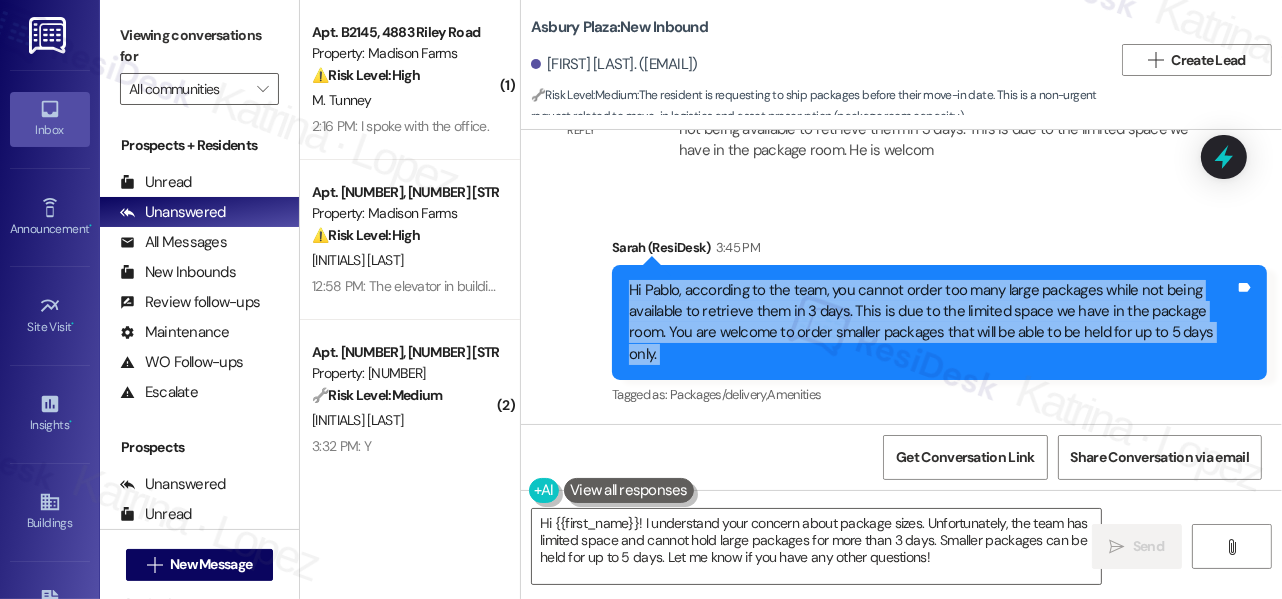 click on "Hi Pablo, according to the team, you cannot order too many large packages while not being available to retrieve them in 3 days. This is due to the limited space we have in the package room. You are welcome to order smaller packages that will be able to be held for up to 5 days only." at bounding box center (932, 323) 